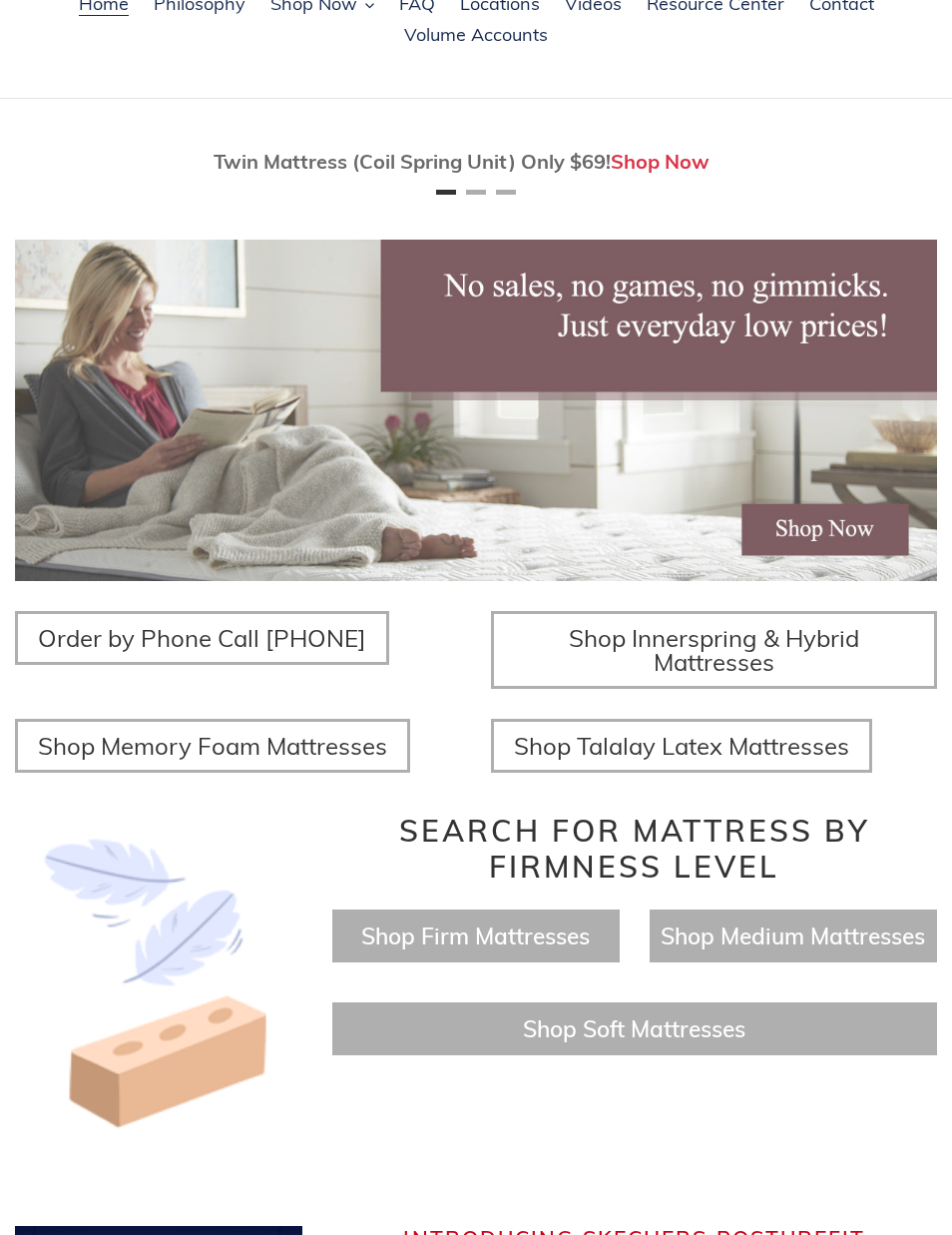 scroll, scrollTop: 200, scrollLeft: 0, axis: vertical 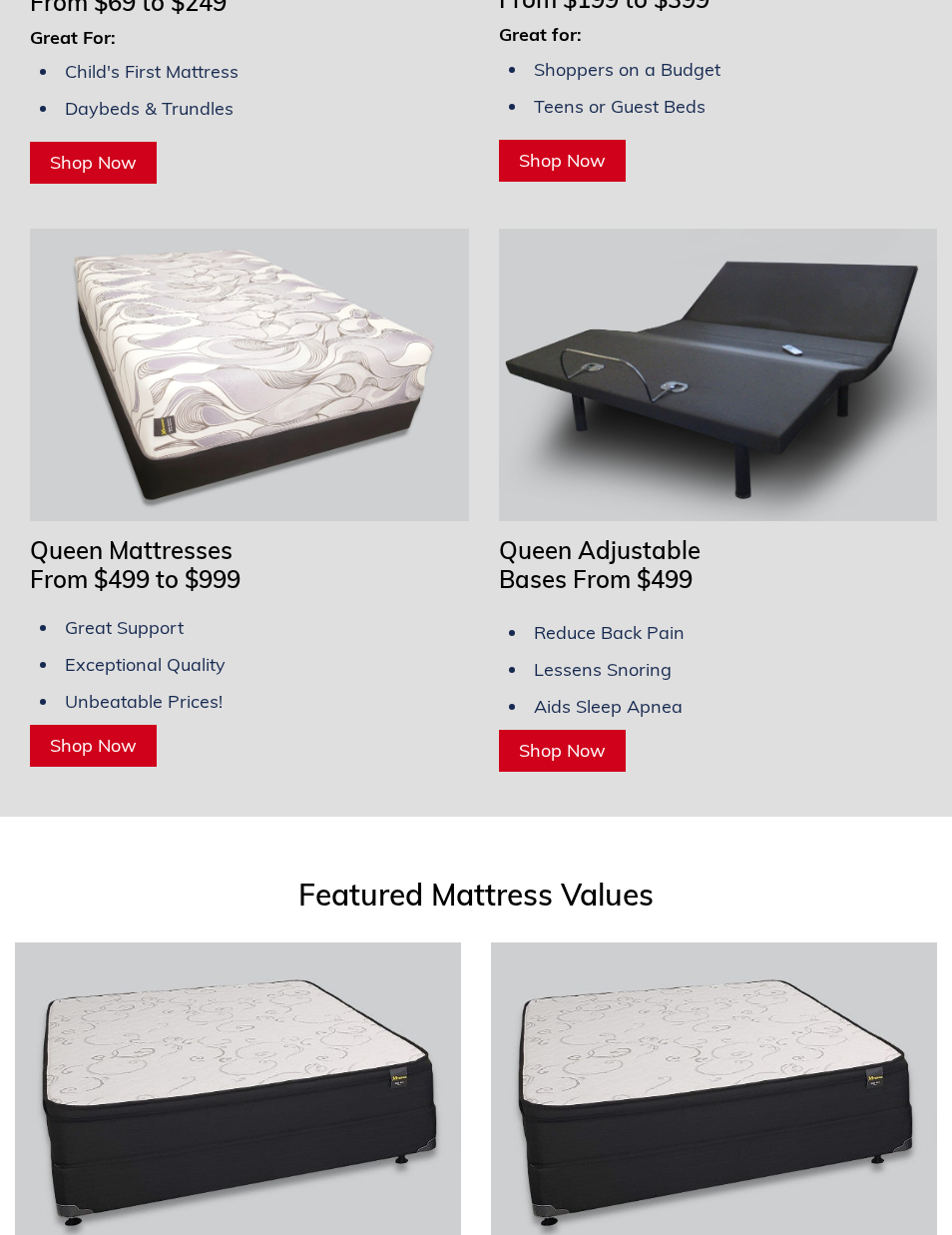click on "Queen Adjustable  Bases From $499" at bounding box center (600, 565) 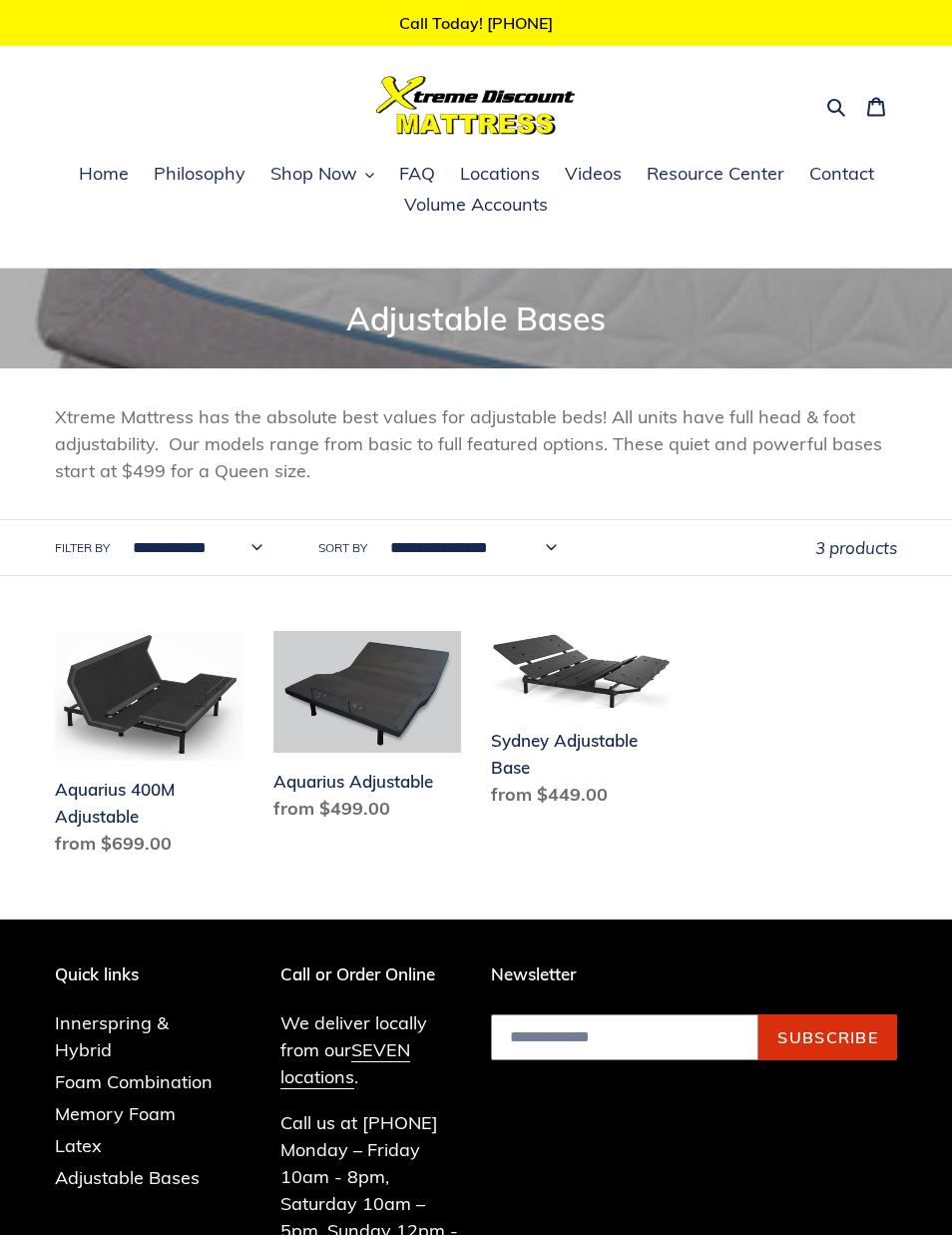 scroll, scrollTop: 0, scrollLeft: 0, axis: both 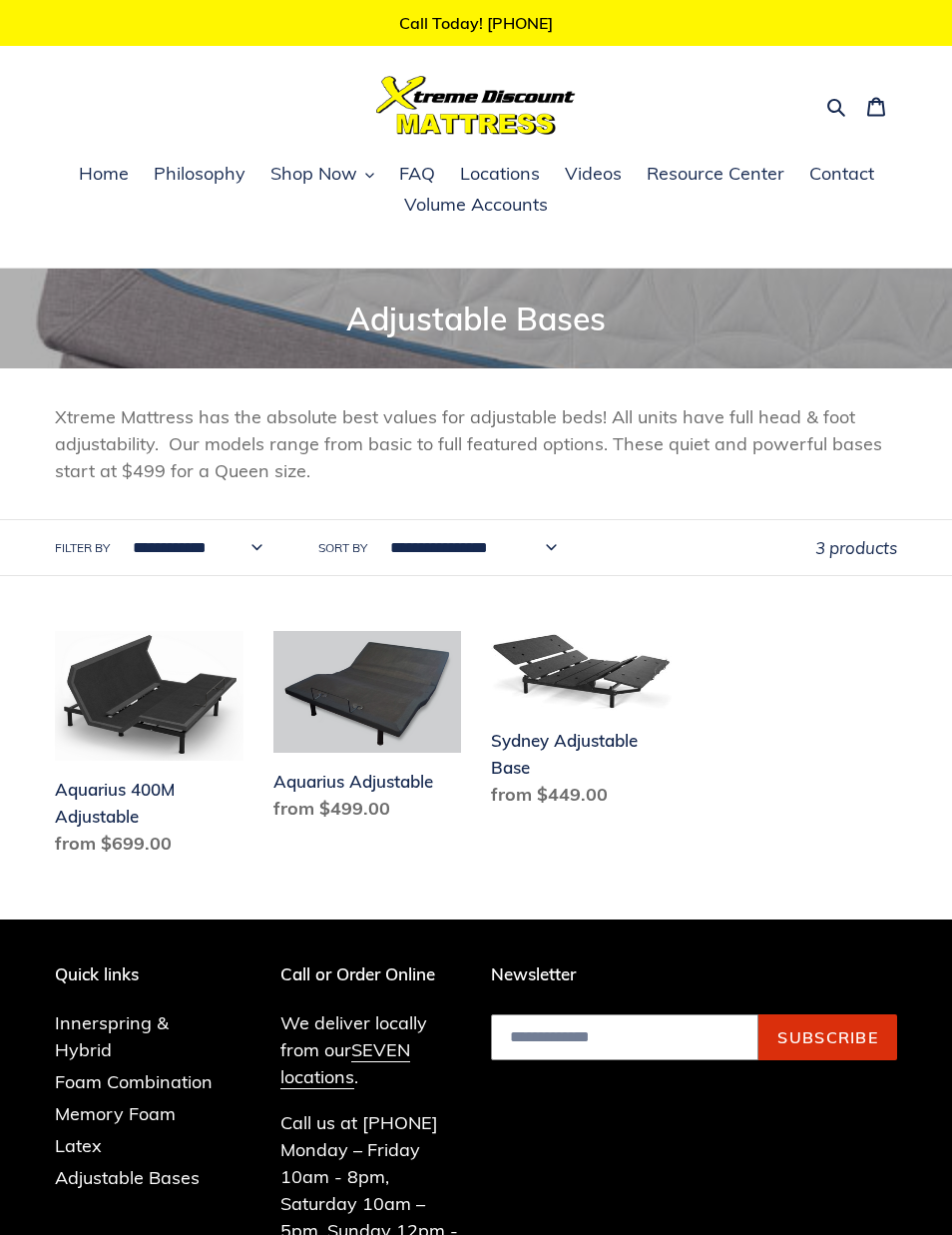 click on "Sort by" at bounding box center (342, 548) 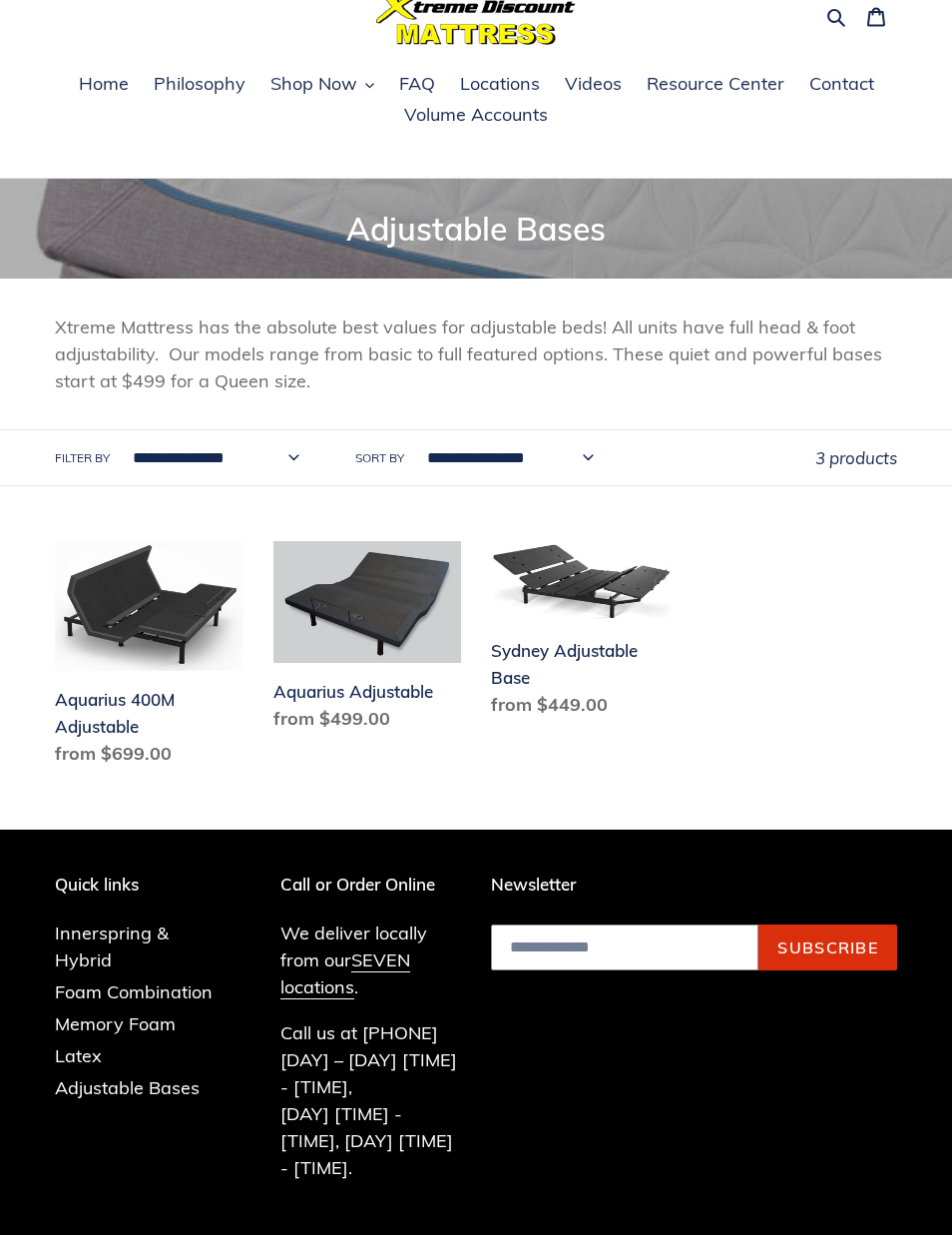 scroll, scrollTop: 89, scrollLeft: 0, axis: vertical 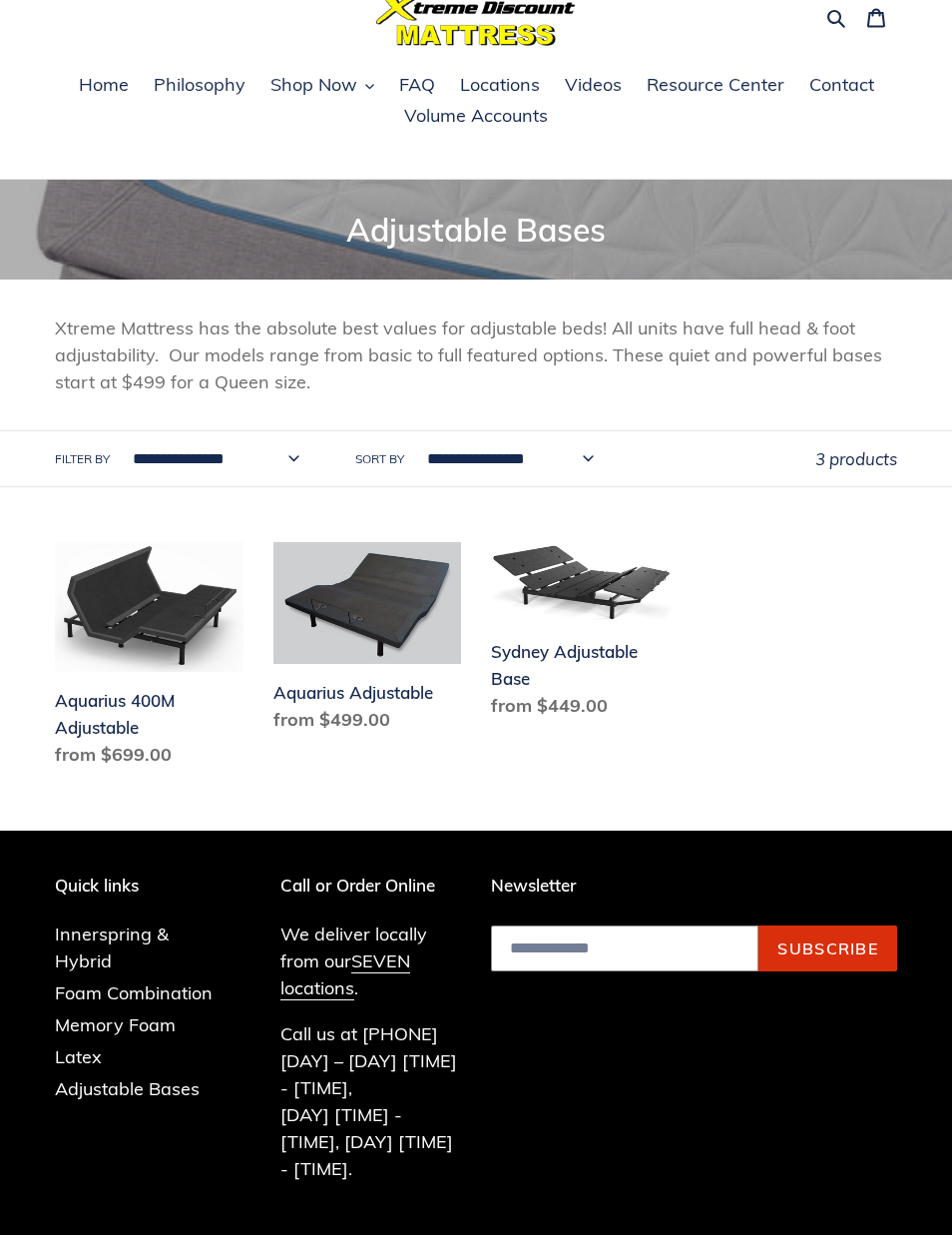 click on "Aquarius Adjustable" at bounding box center (367, 641) 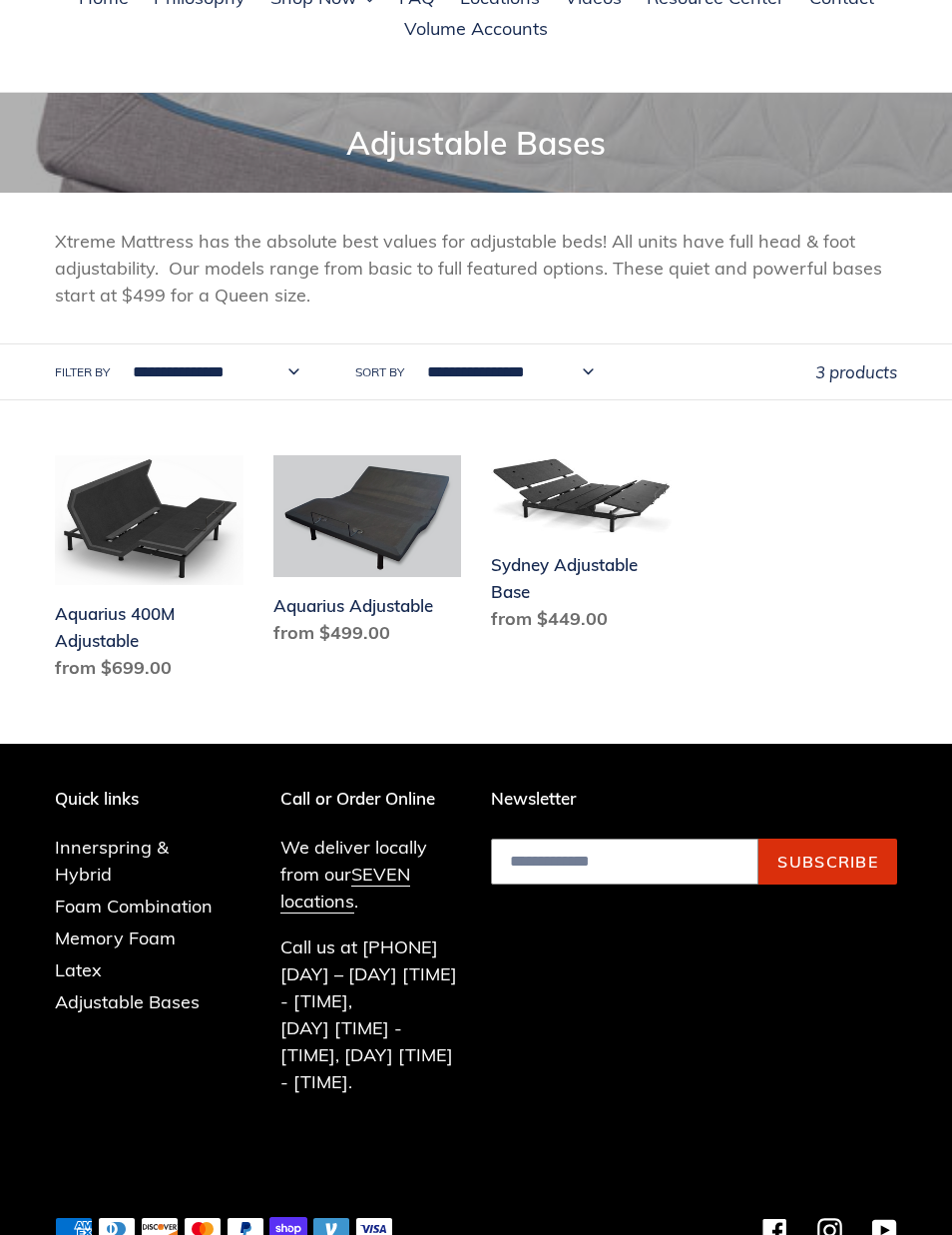 click on "Sydney Adjustable Base" at bounding box center [585, 547] 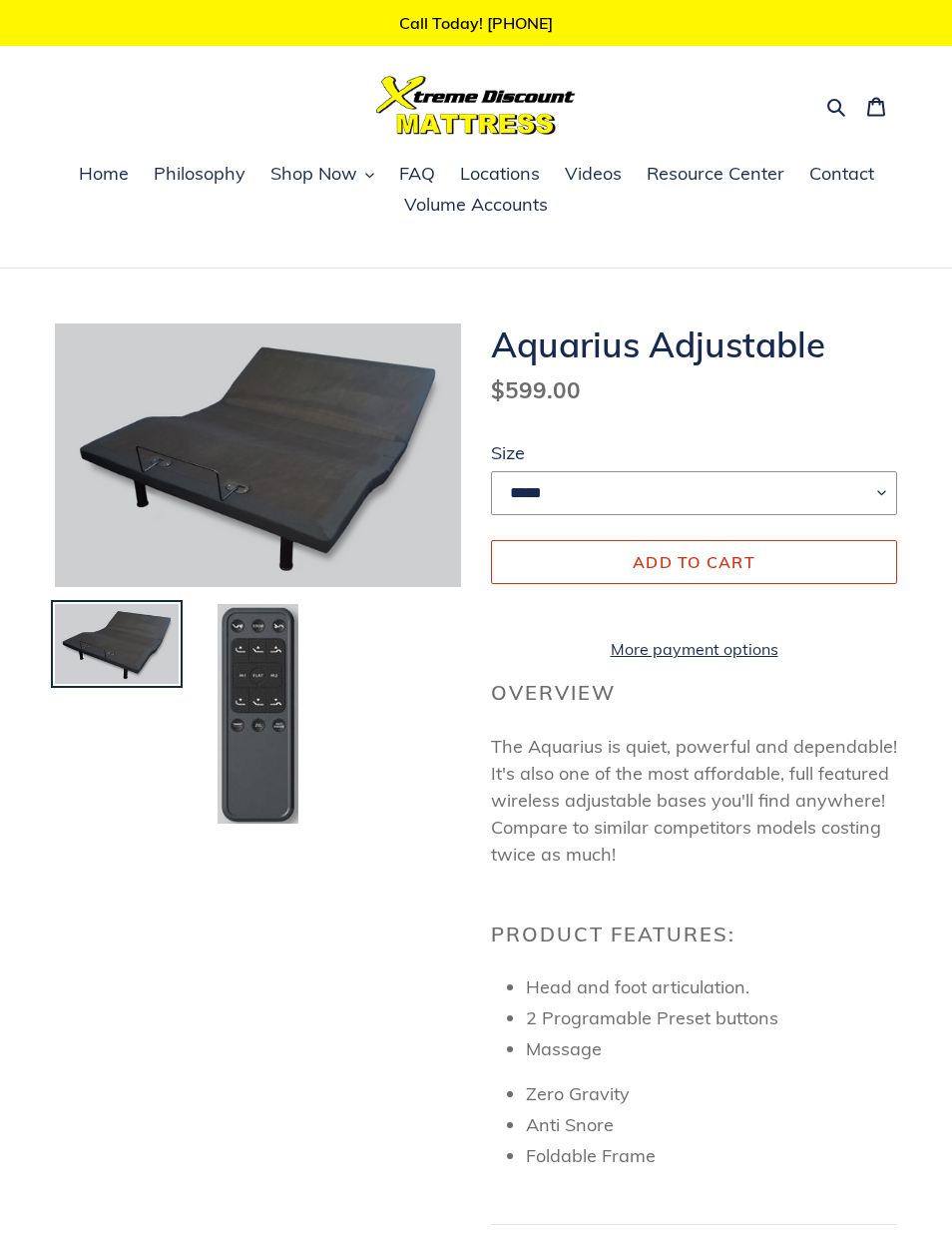 scroll, scrollTop: 0, scrollLeft: 0, axis: both 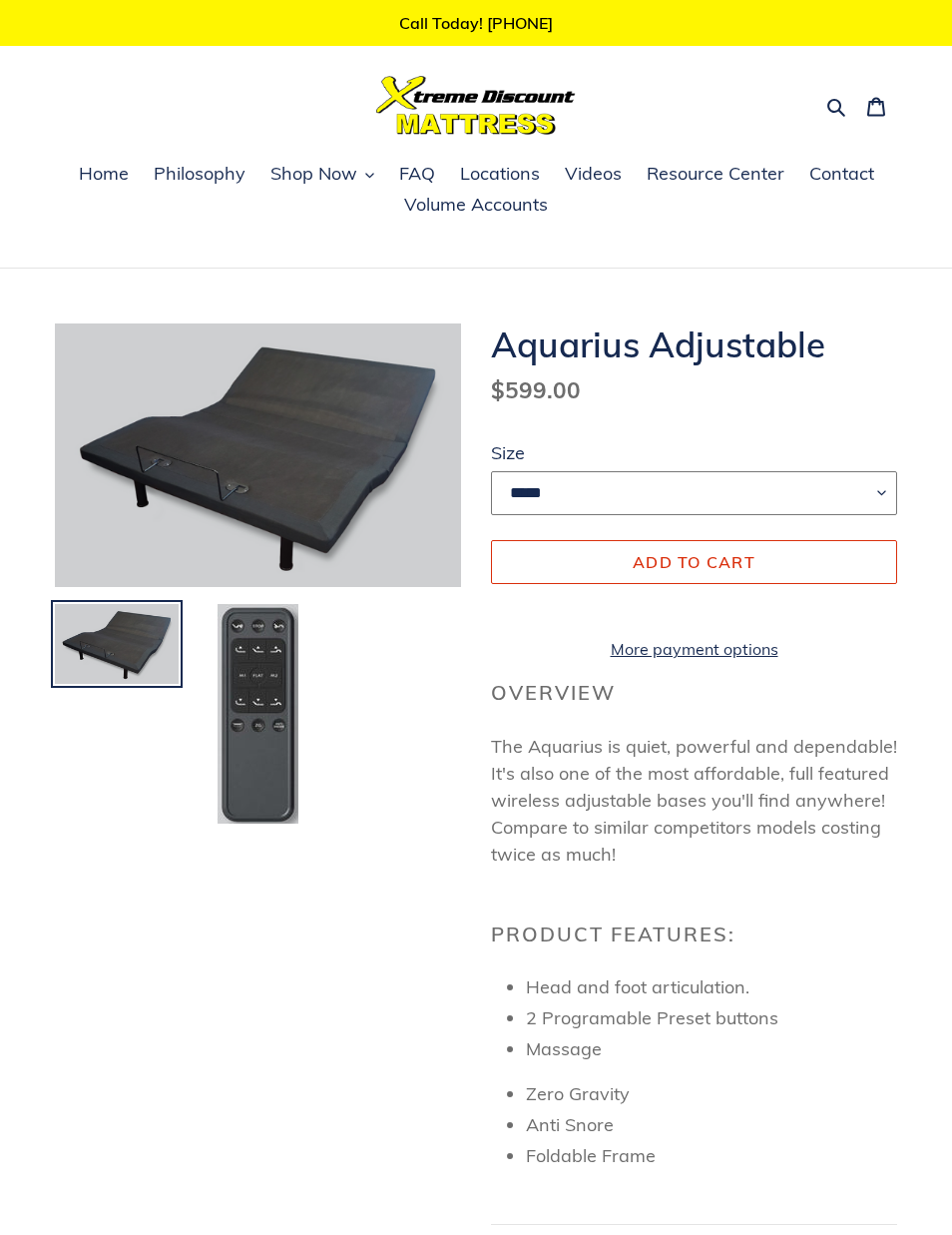 click on "*****
****
*******" at bounding box center [694, 493] 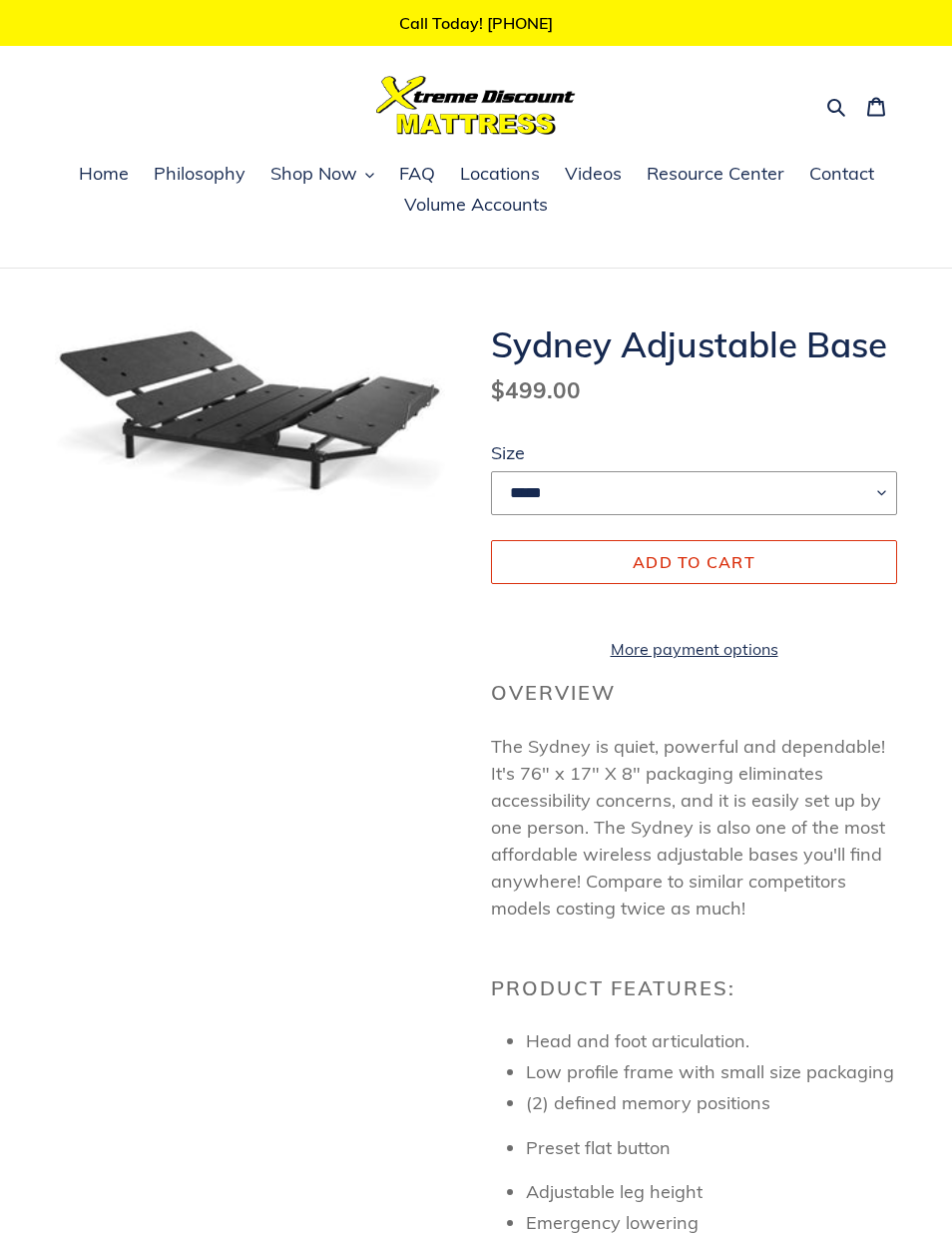 scroll, scrollTop: 0, scrollLeft: 0, axis: both 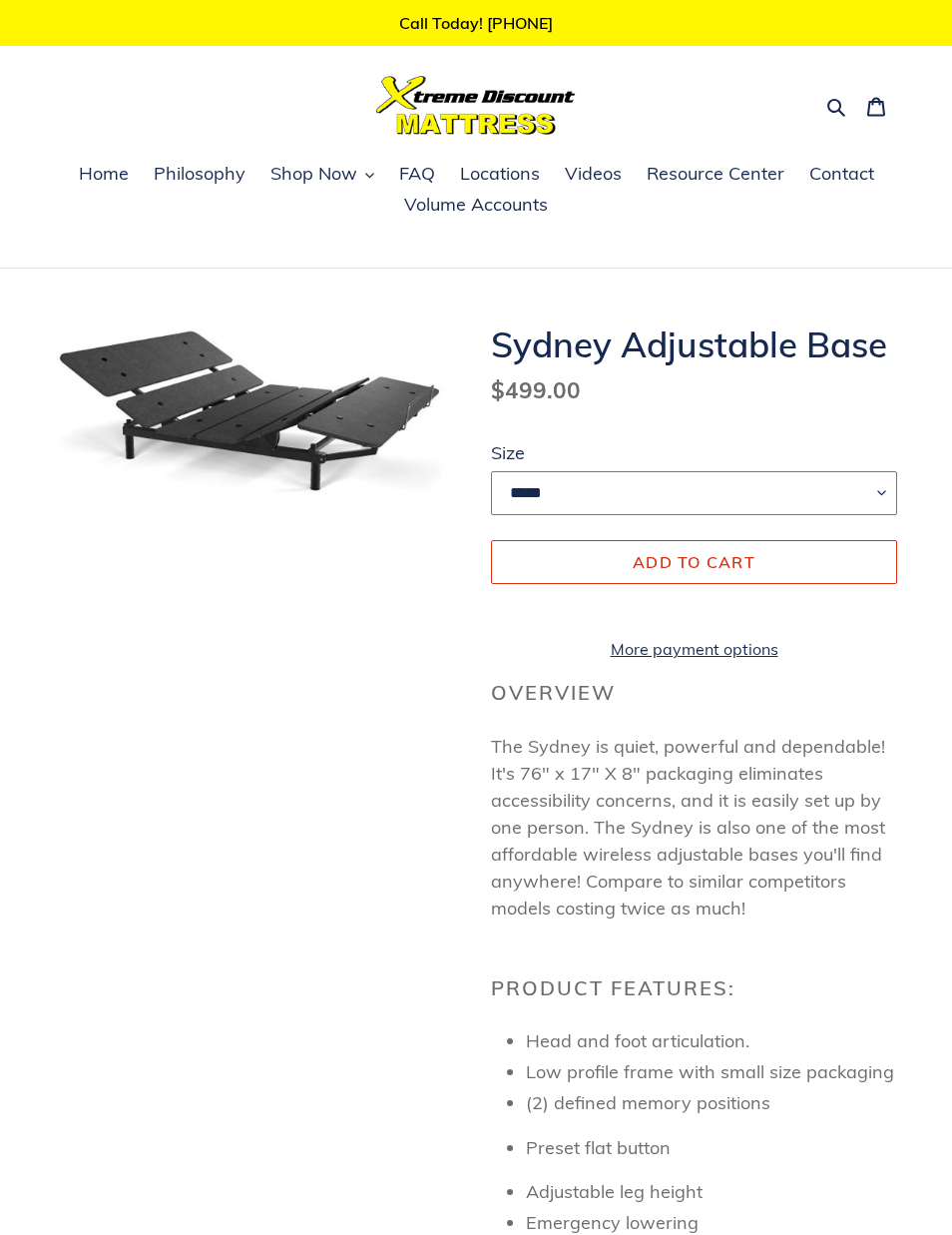 click on "*****
****
*******" at bounding box center (694, 493) 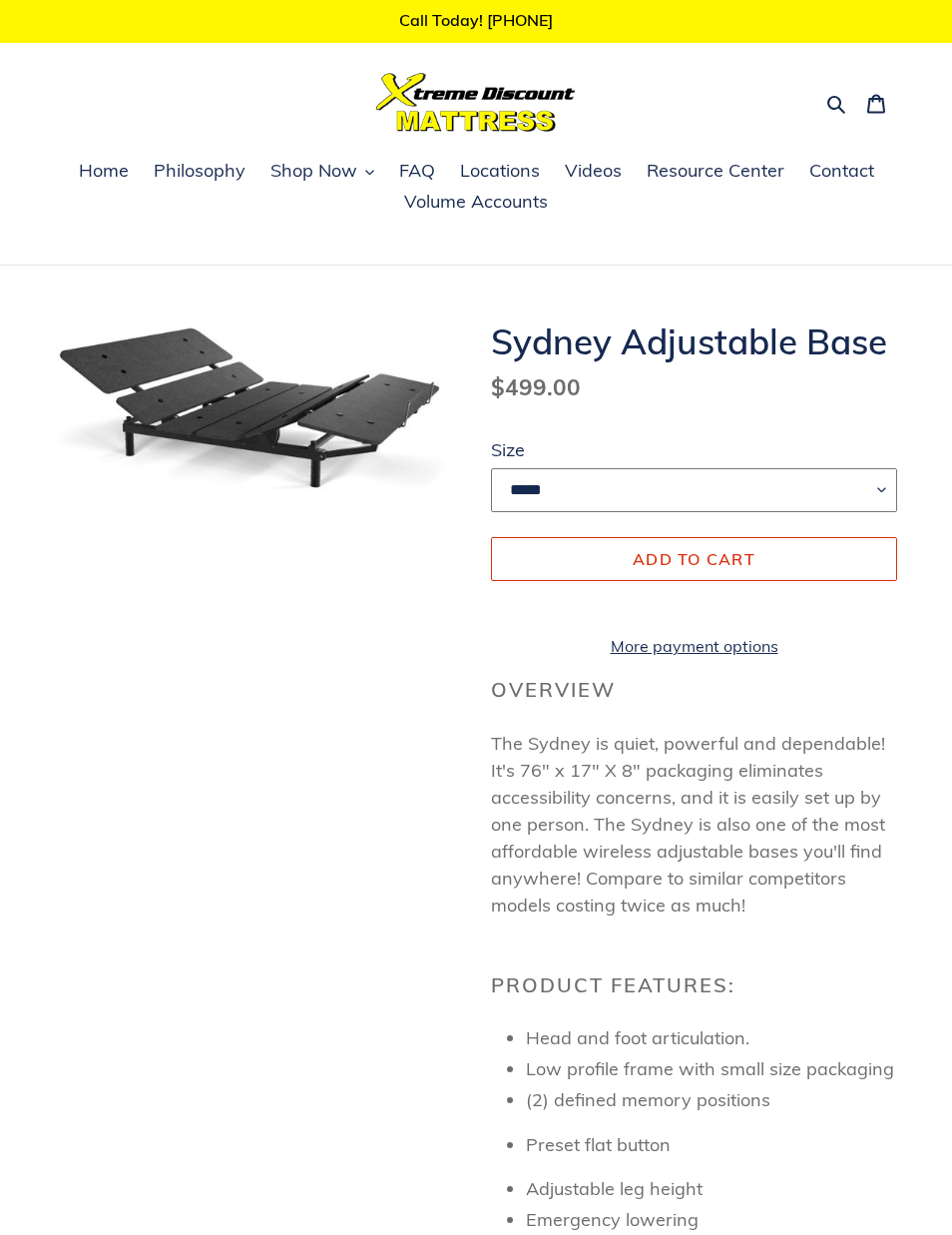 scroll, scrollTop: 0, scrollLeft: 0, axis: both 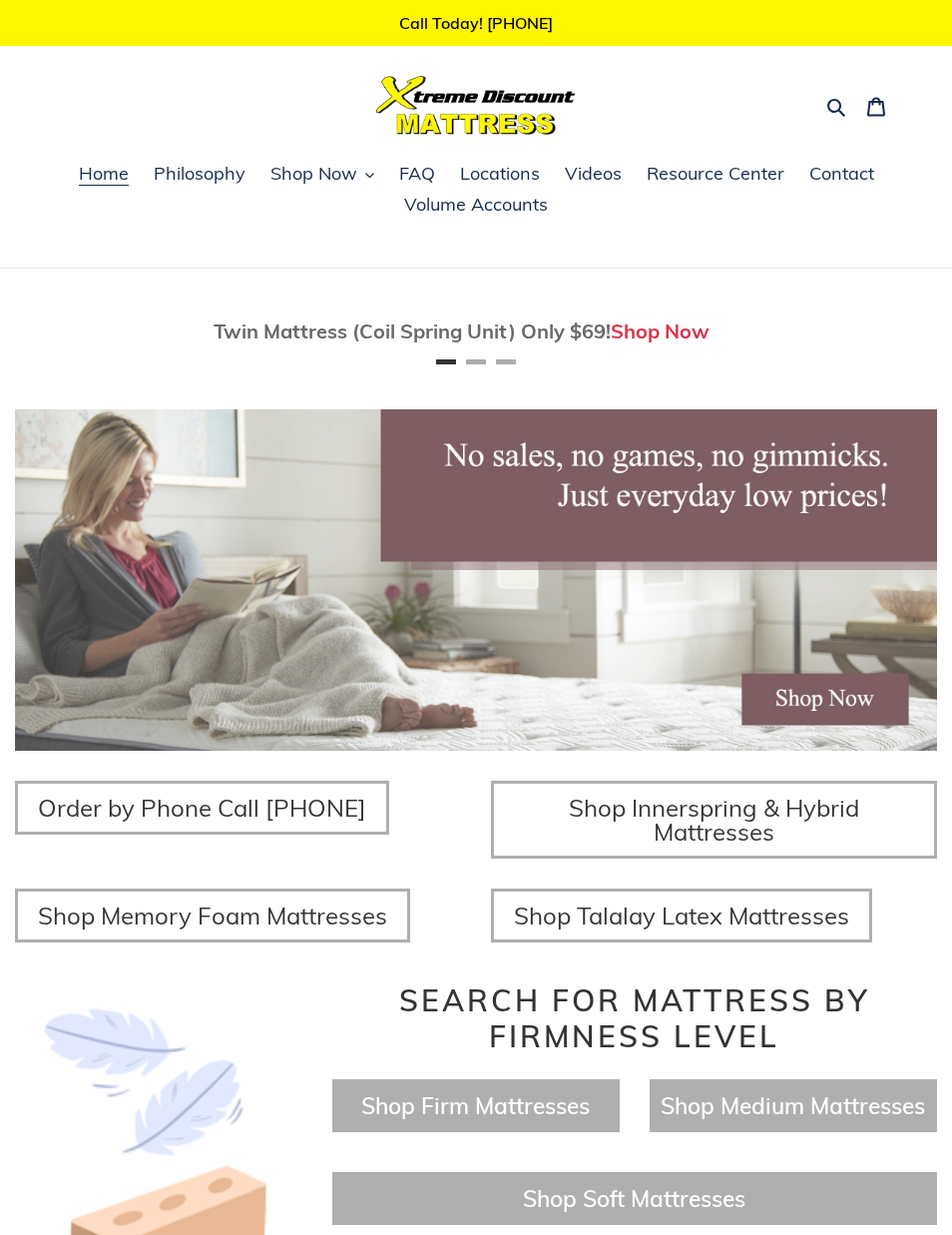click on "Search" at bounding box center [837, 106] 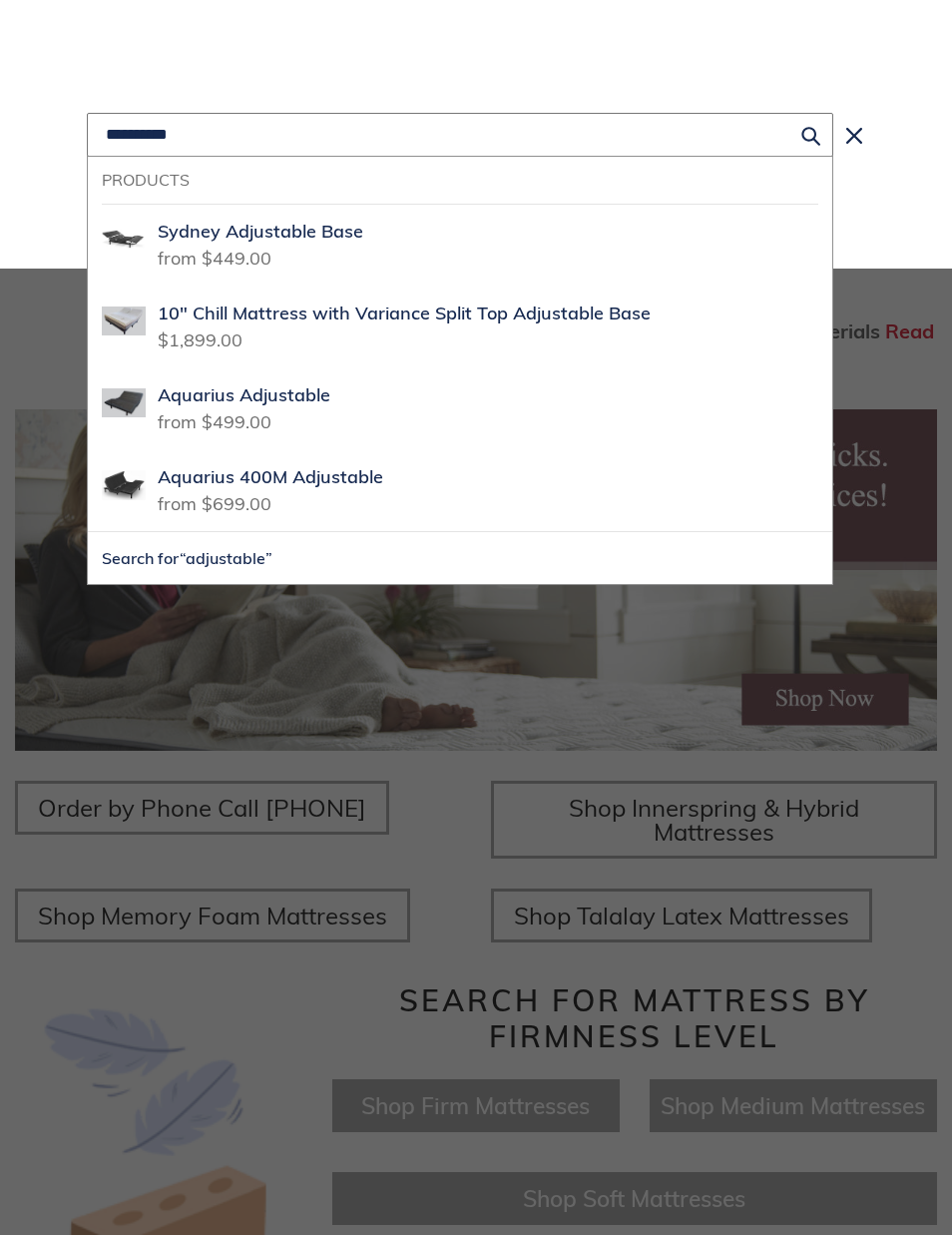 scroll, scrollTop: 0, scrollLeft: 1844, axis: horizontal 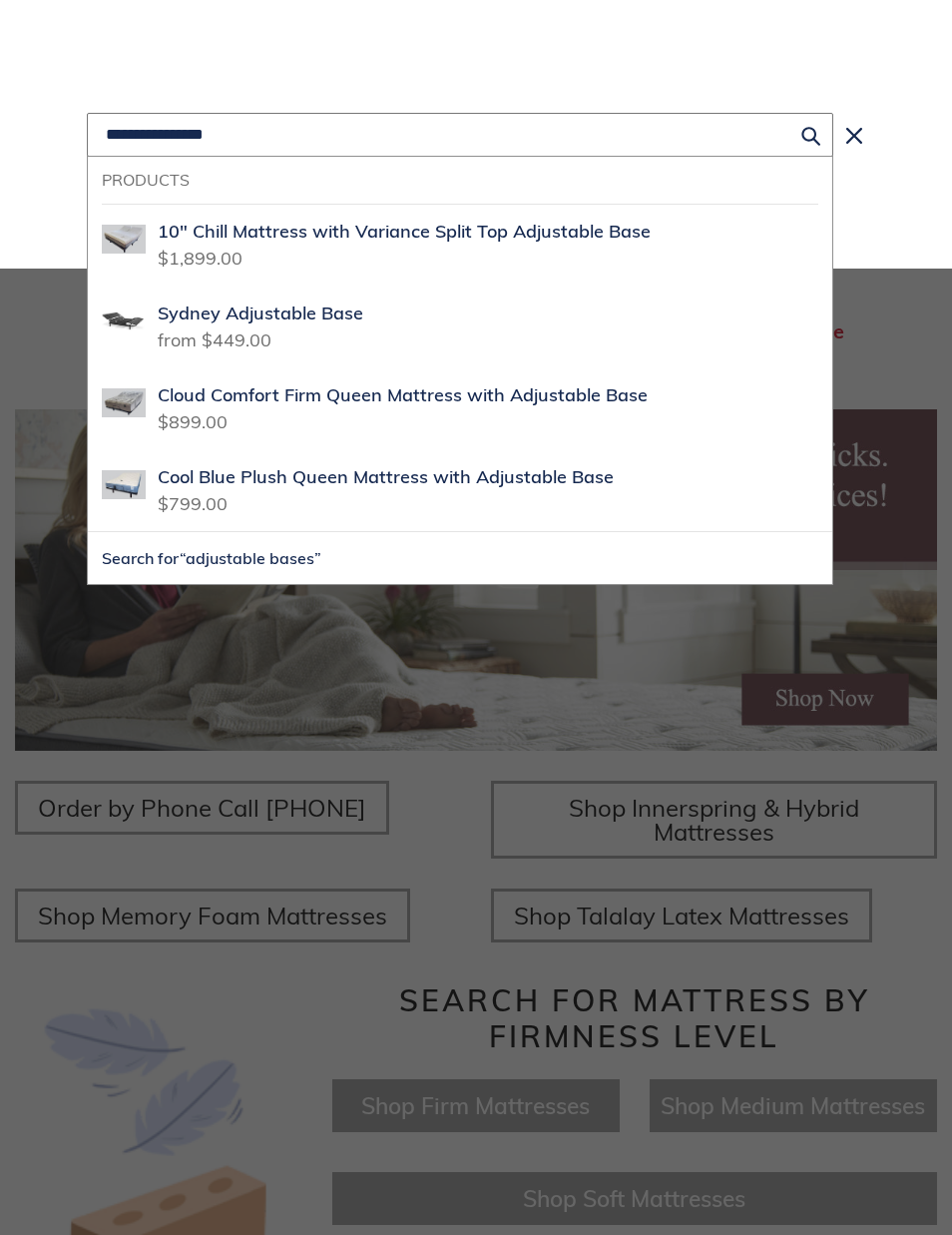 type on "**********" 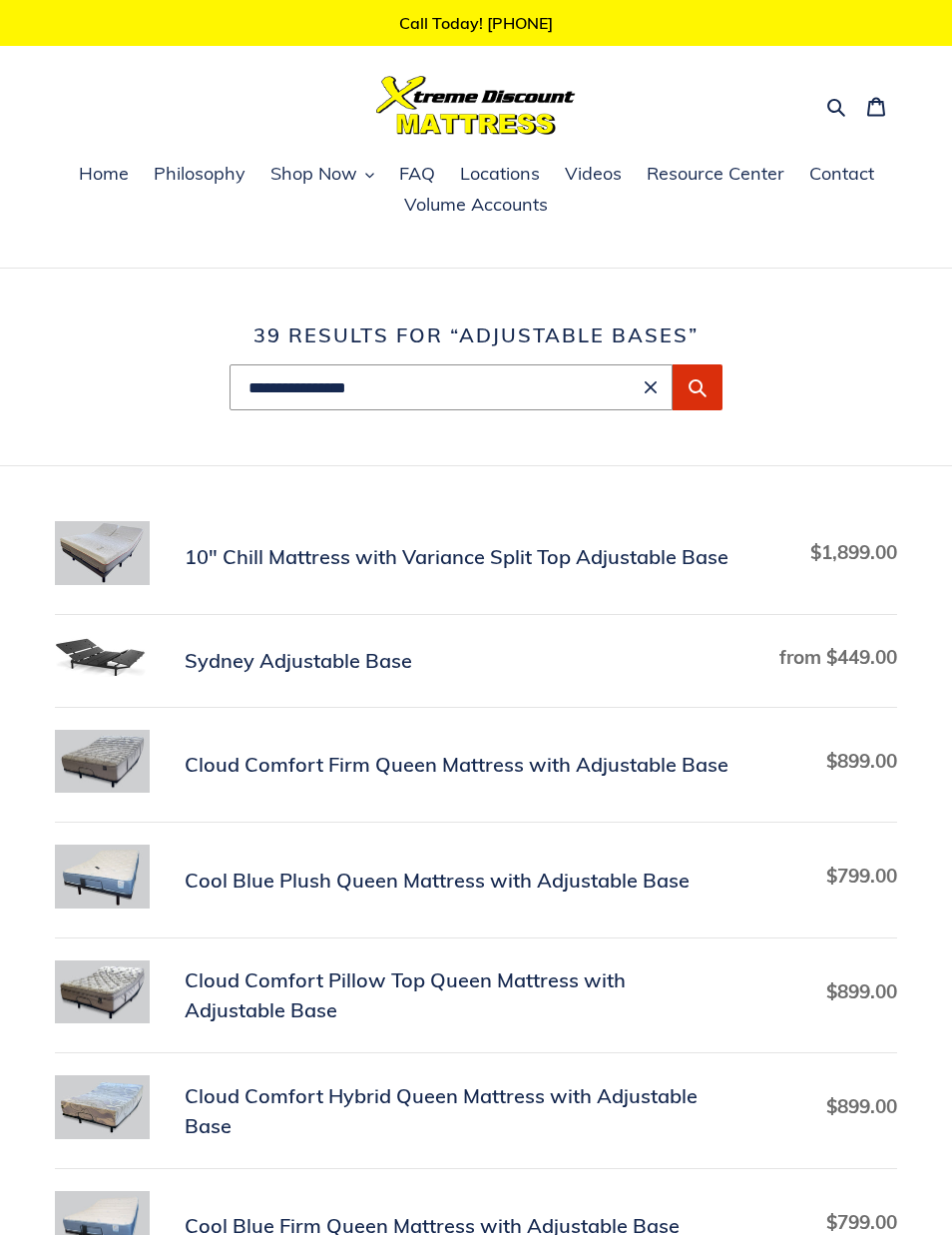 scroll, scrollTop: 0, scrollLeft: 0, axis: both 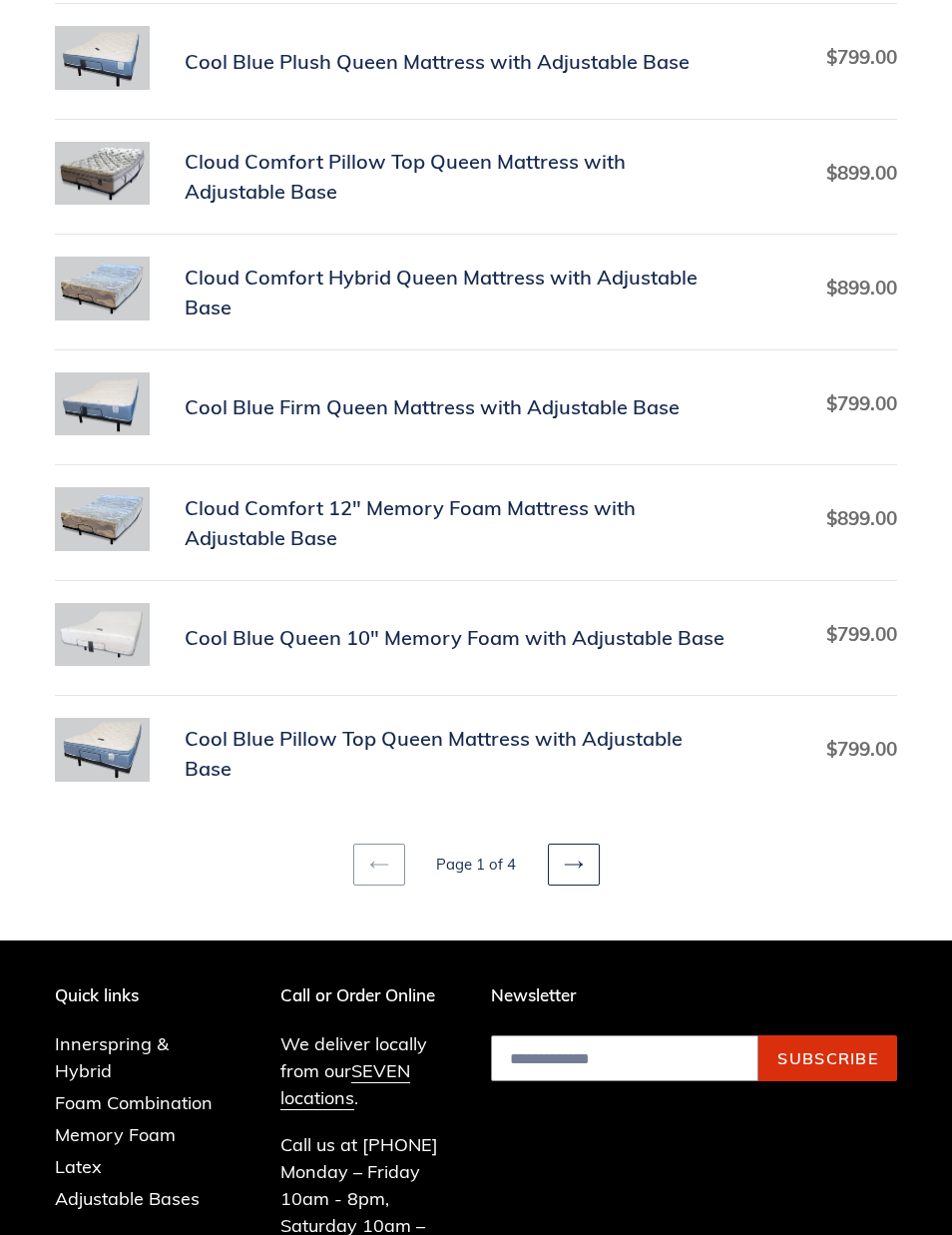 click on "Next page" at bounding box center [574, 865] 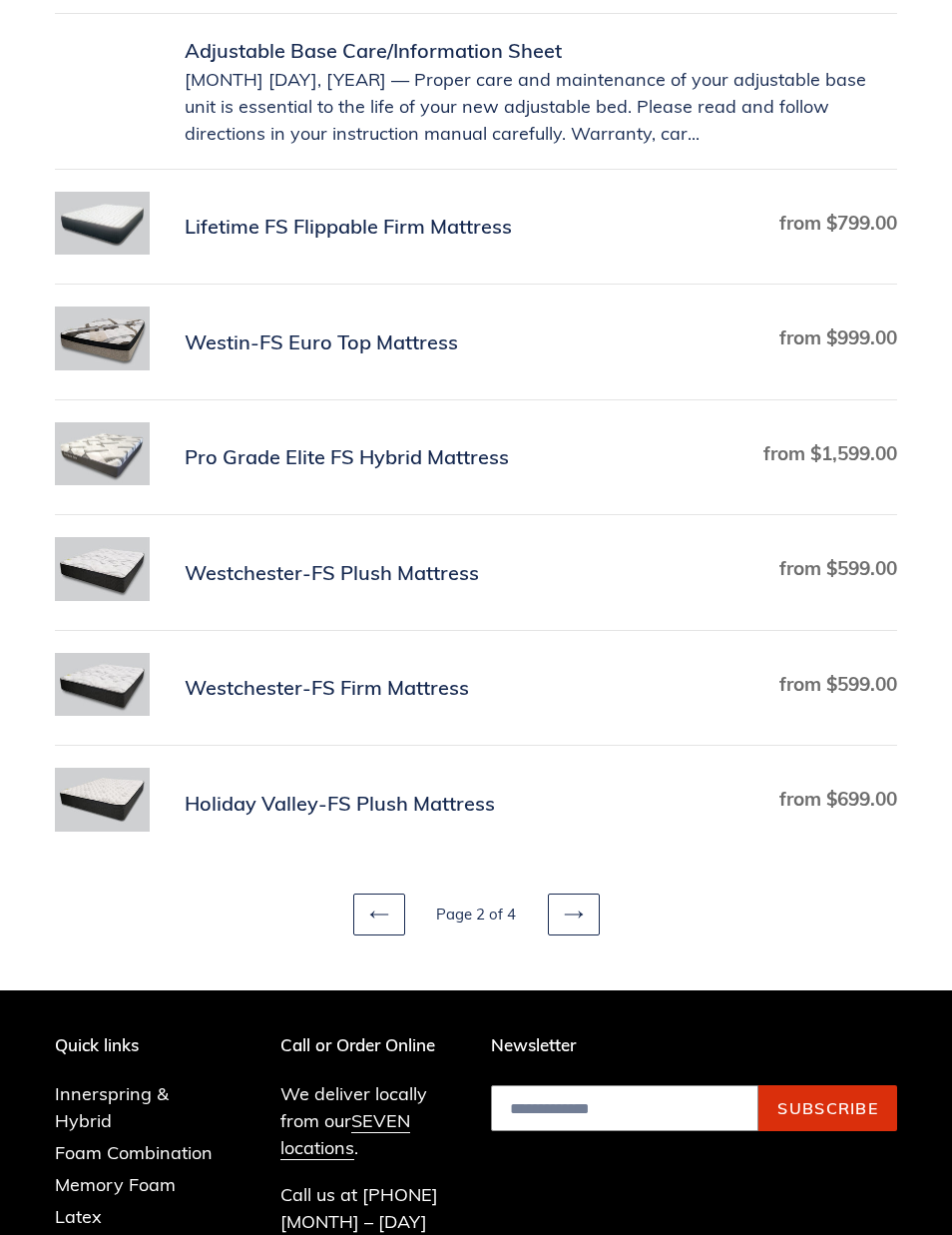 scroll, scrollTop: 832, scrollLeft: 0, axis: vertical 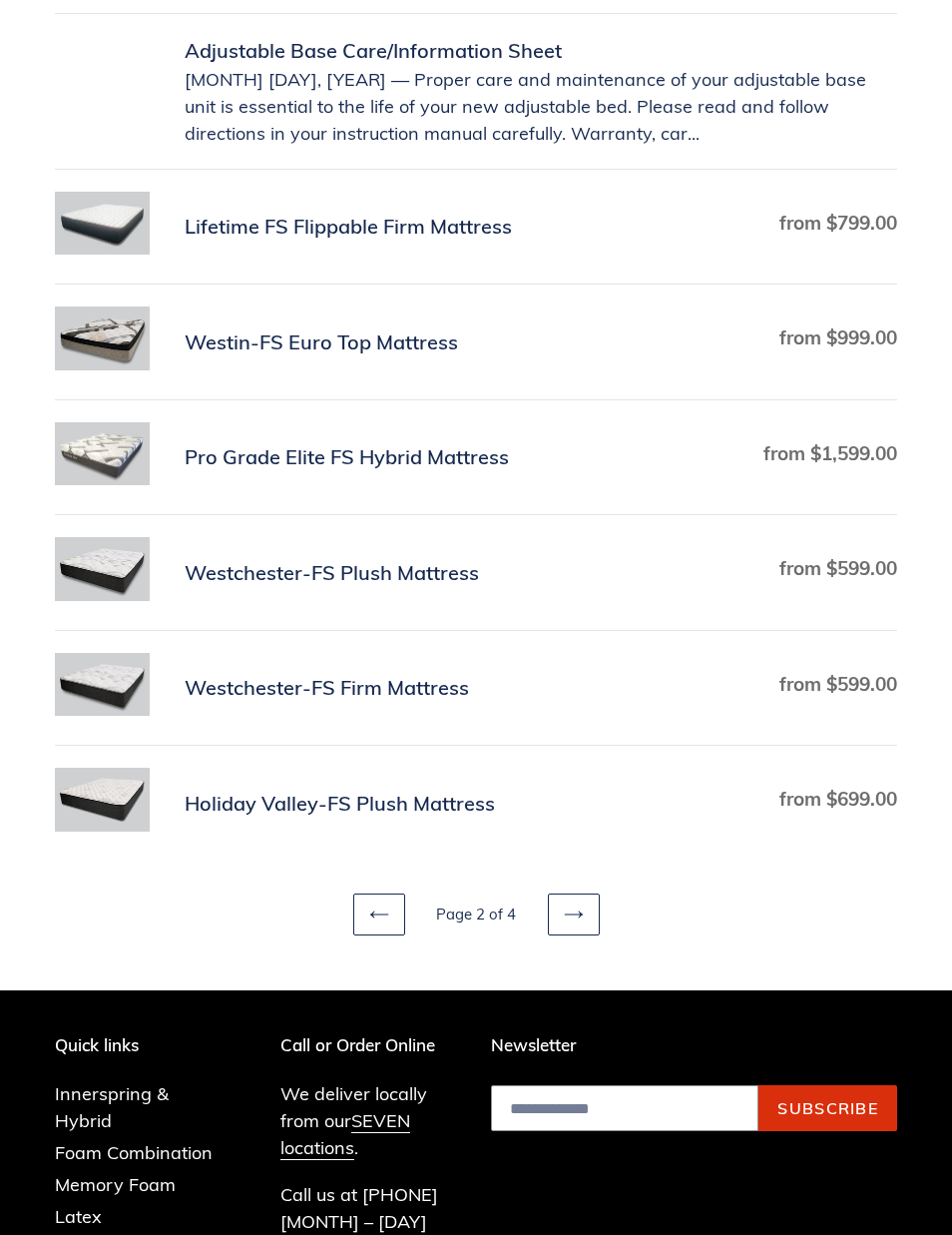click on "Next page" at bounding box center (574, 915) 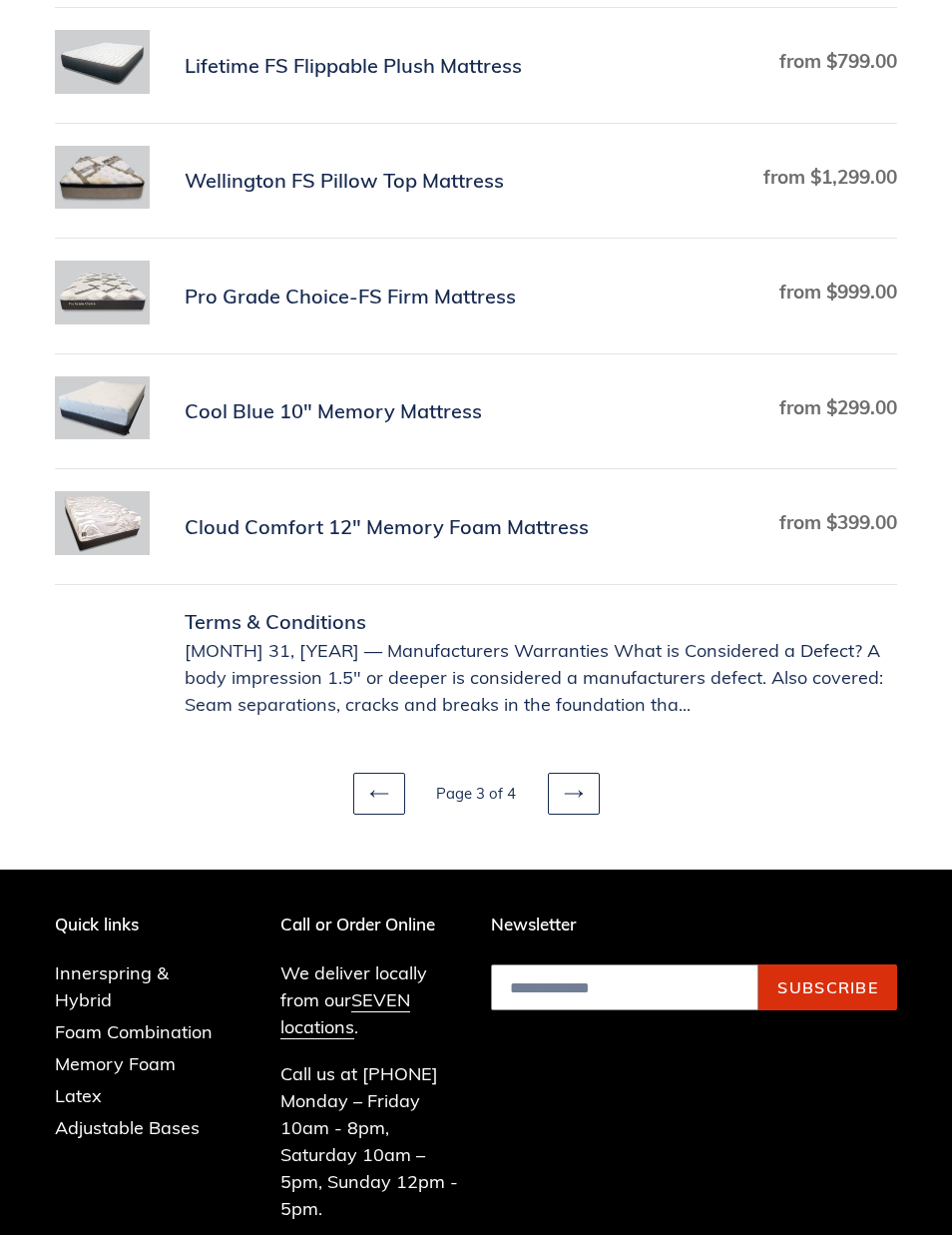 scroll, scrollTop: 952, scrollLeft: 0, axis: vertical 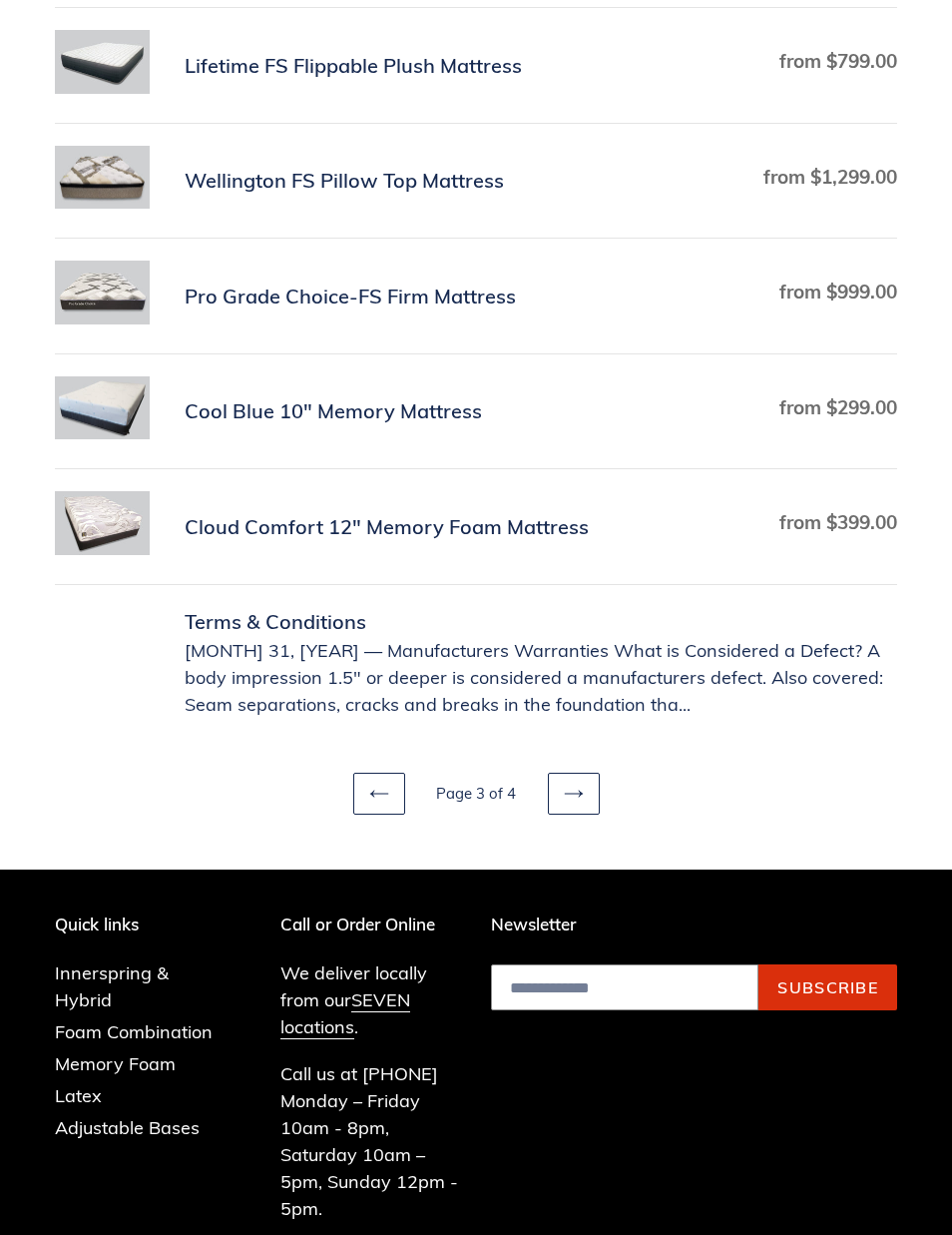 click on "Next page" at bounding box center [574, 794] 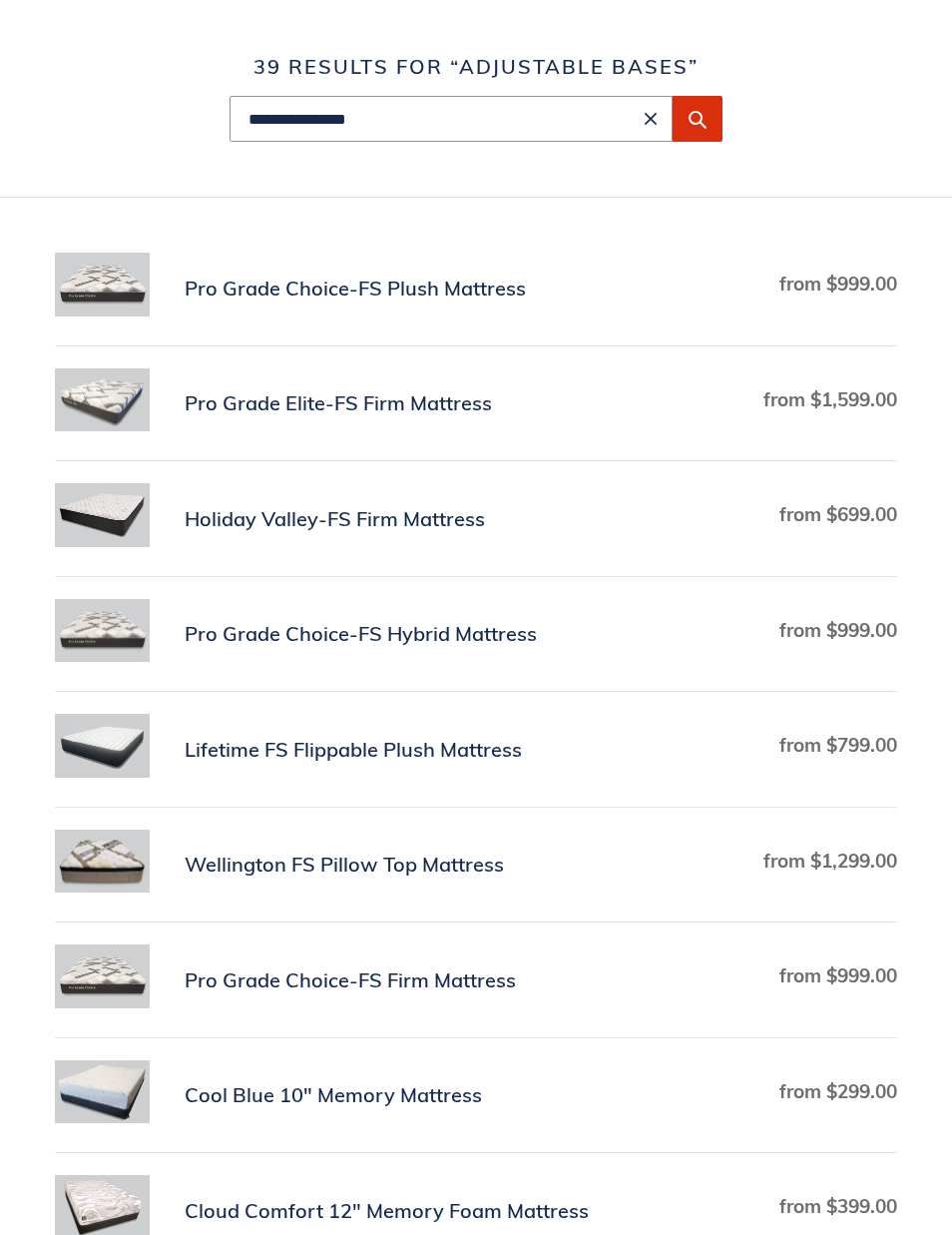 scroll, scrollTop: 1039, scrollLeft: 0, axis: vertical 